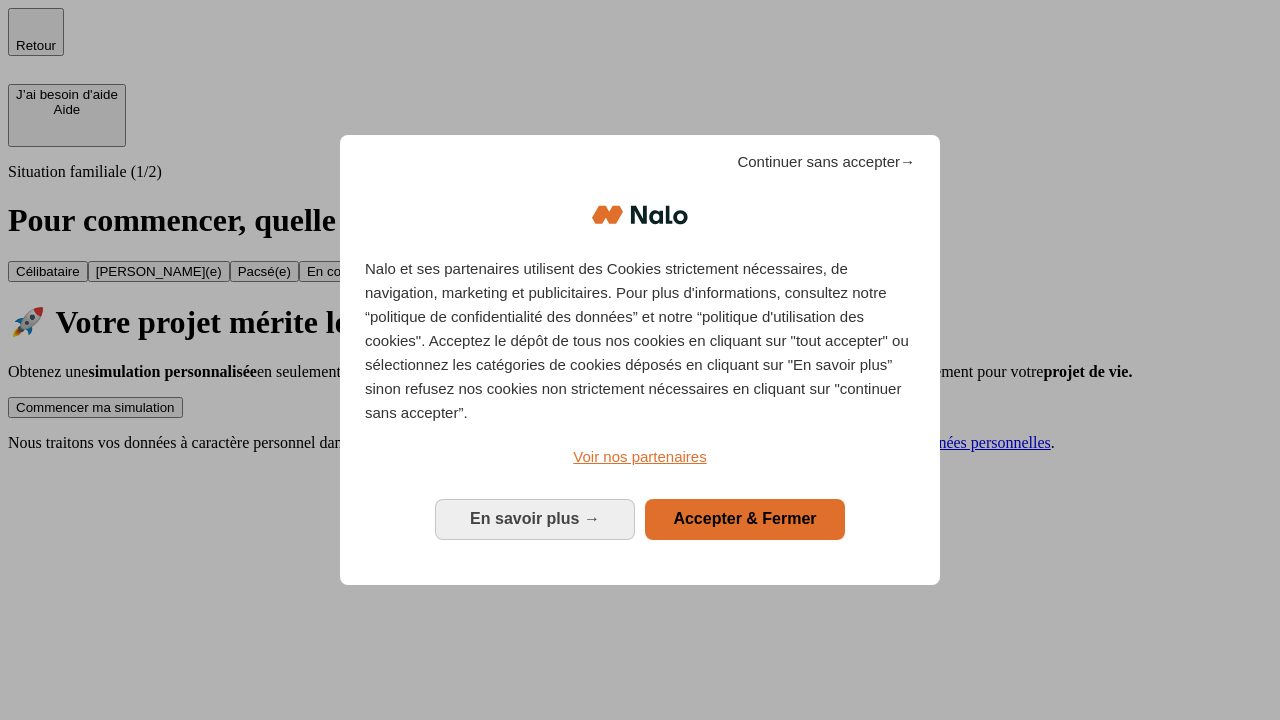 scroll, scrollTop: 0, scrollLeft: 0, axis: both 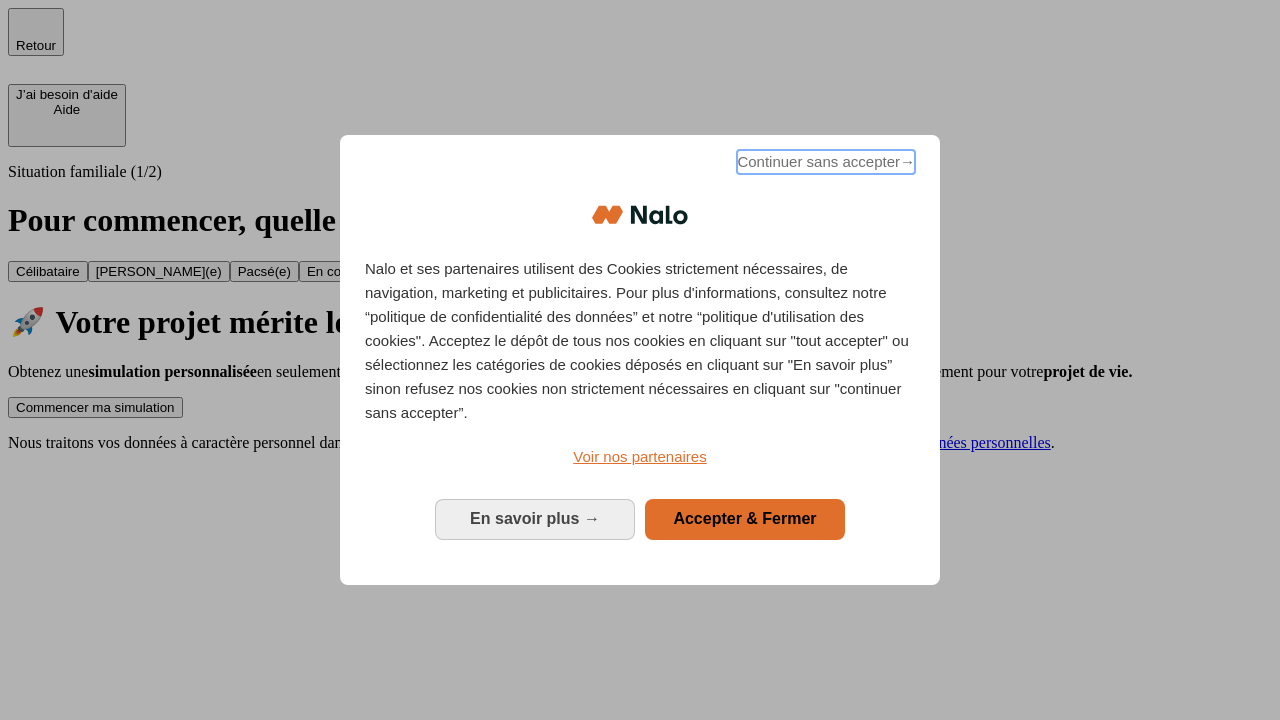 click on "Continuer sans accepter  →" at bounding box center (826, 162) 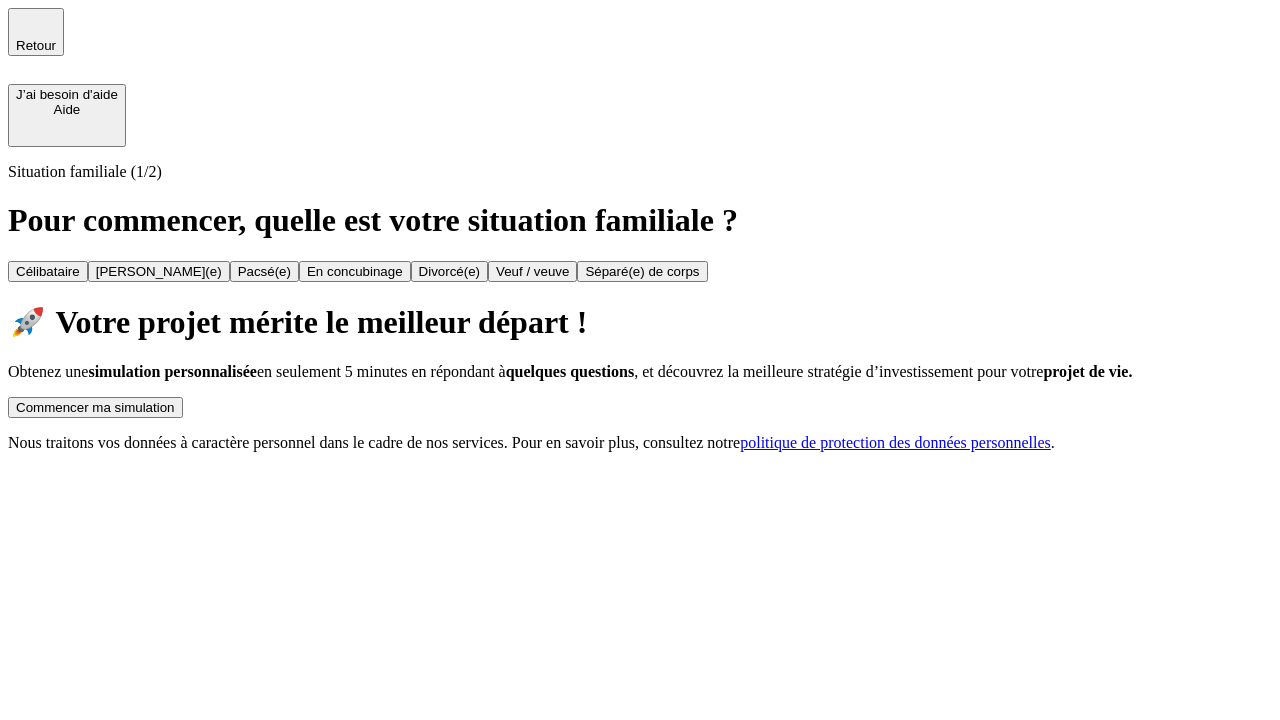 click on "Commencer ma simulation" at bounding box center [95, 407] 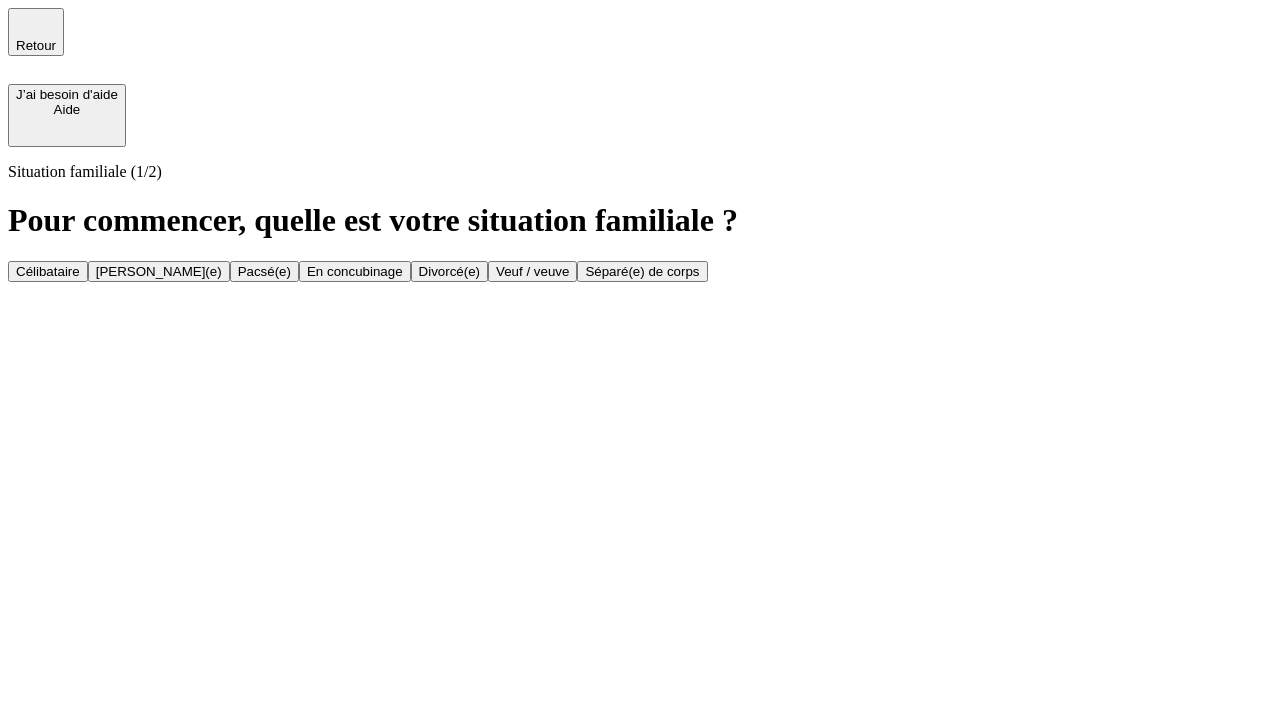 click on "Veuf / veuve" at bounding box center (532, 271) 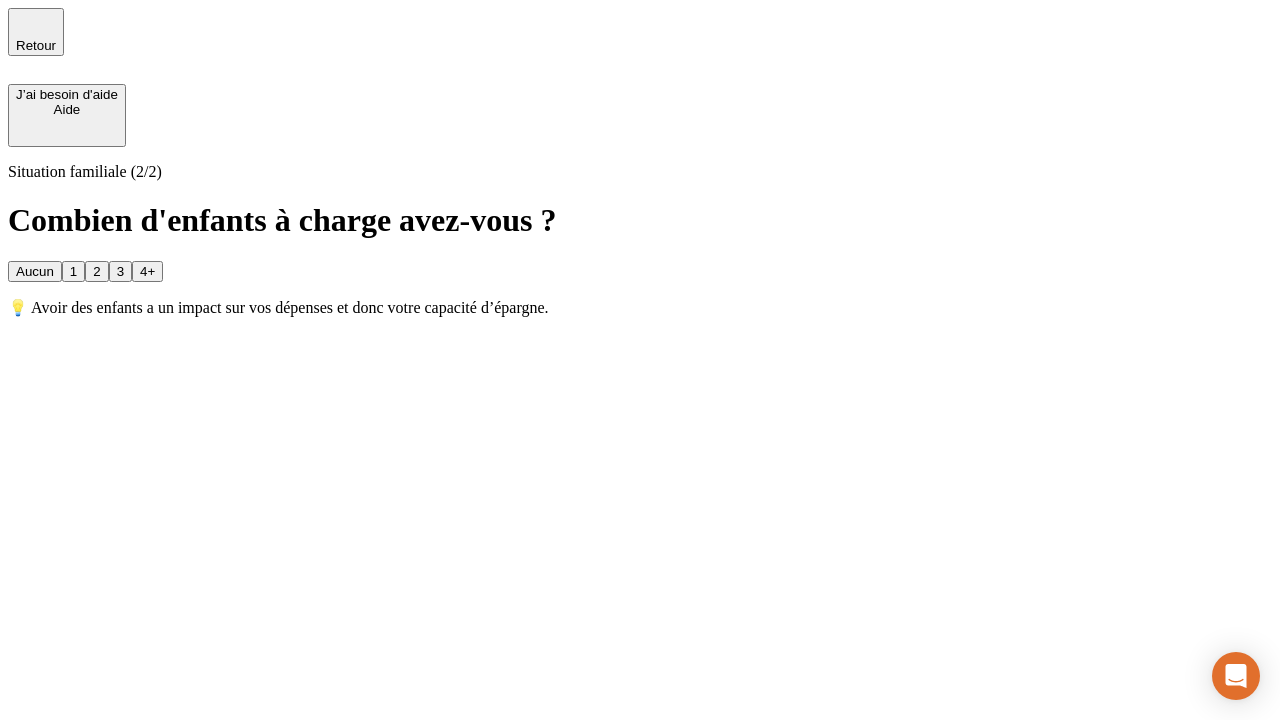 click on "1" at bounding box center [73, 271] 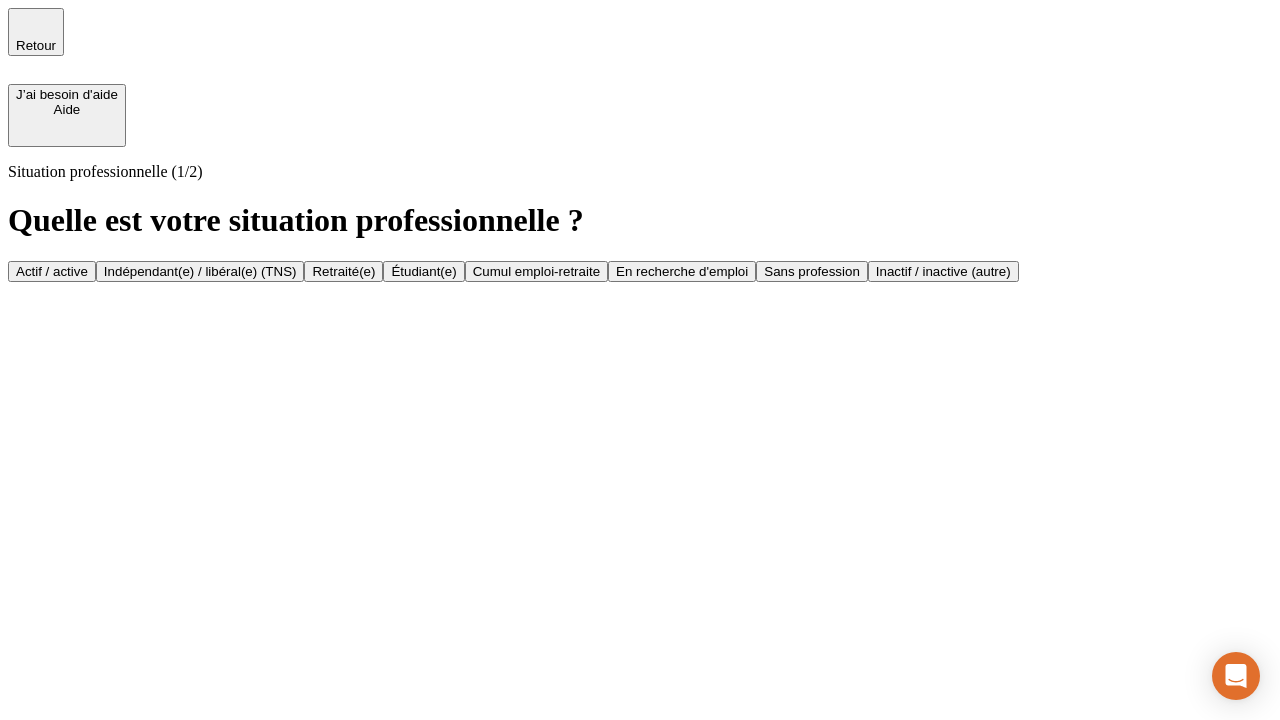 click on "Retraité(e)" at bounding box center [343, 271] 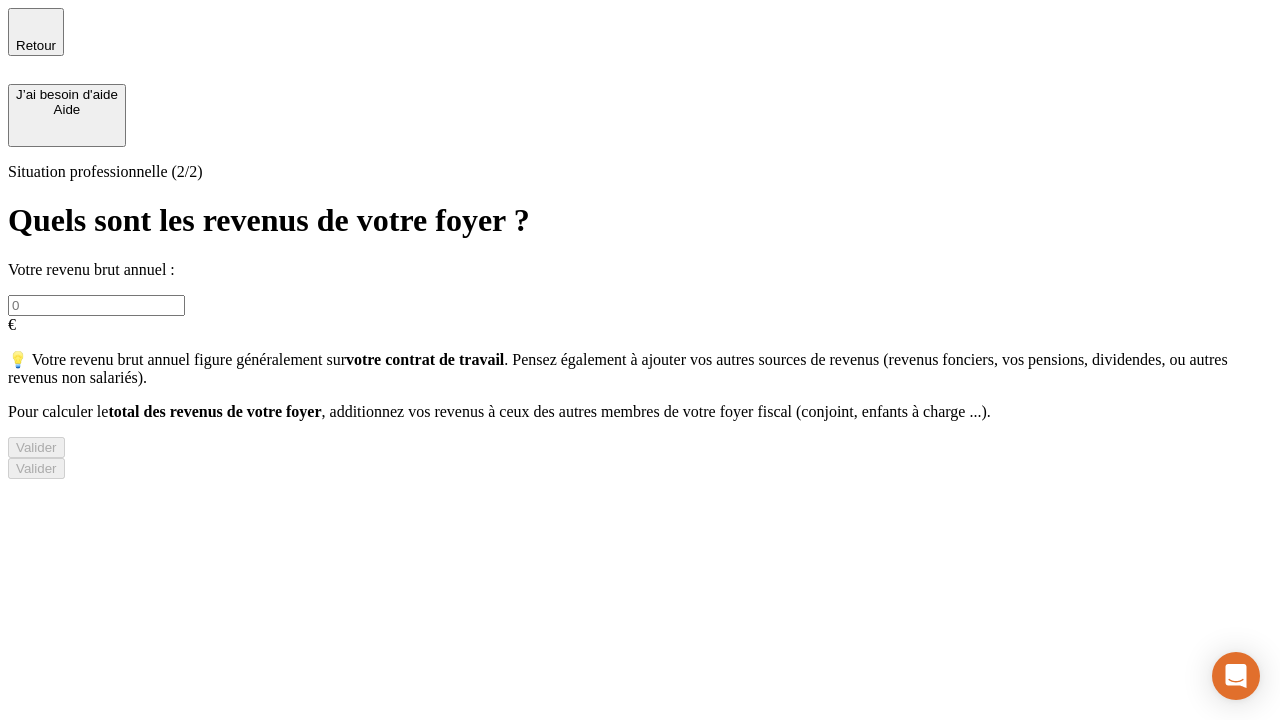 click at bounding box center (96, 305) 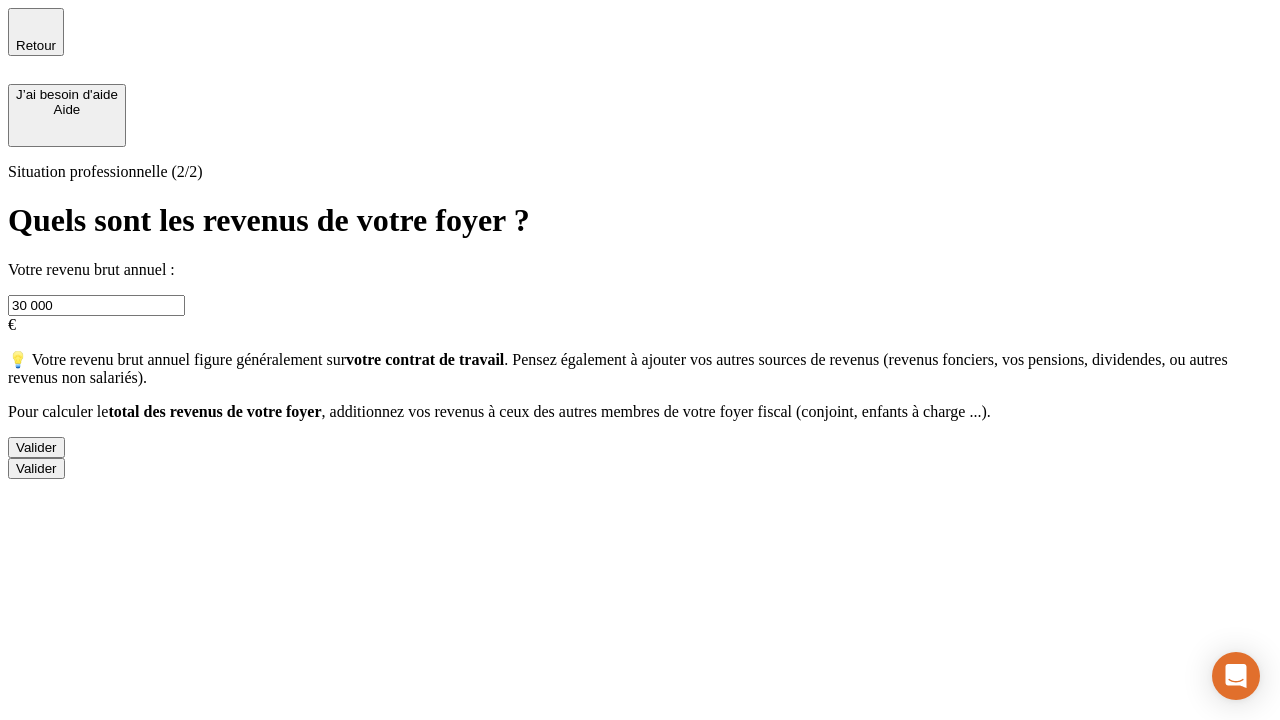 type on "30 000" 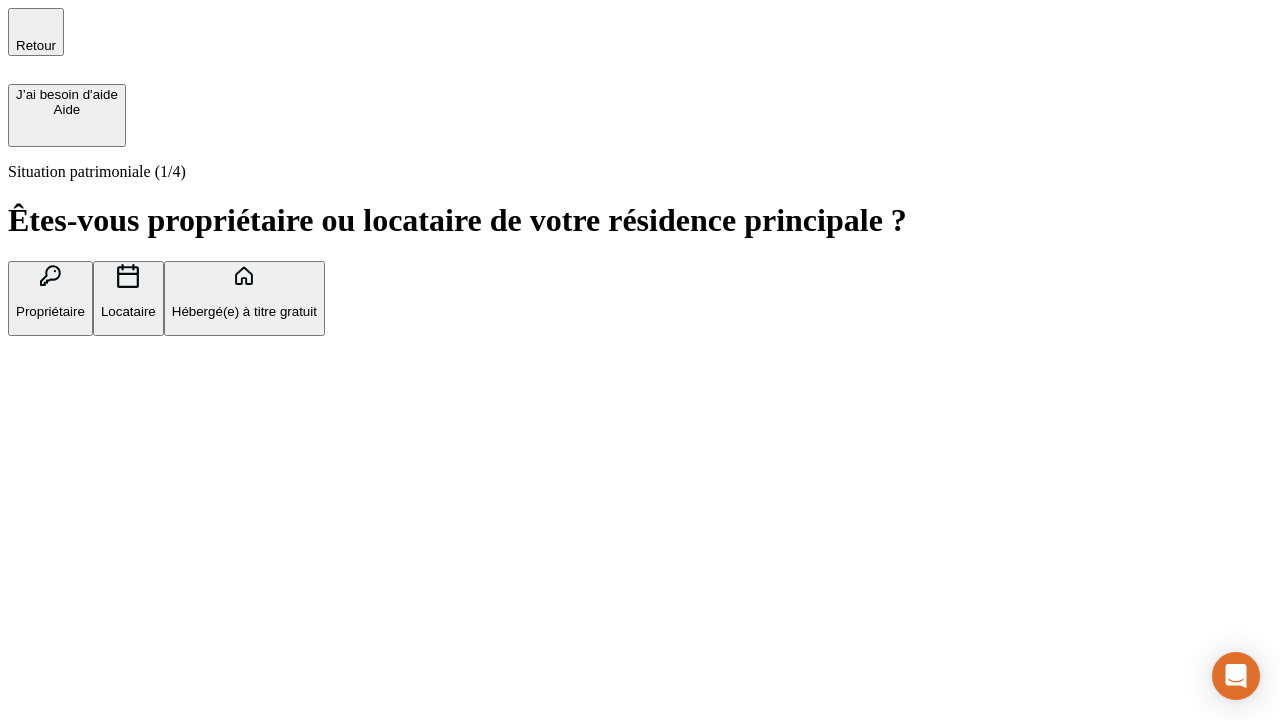 click on "Locataire" at bounding box center (128, 311) 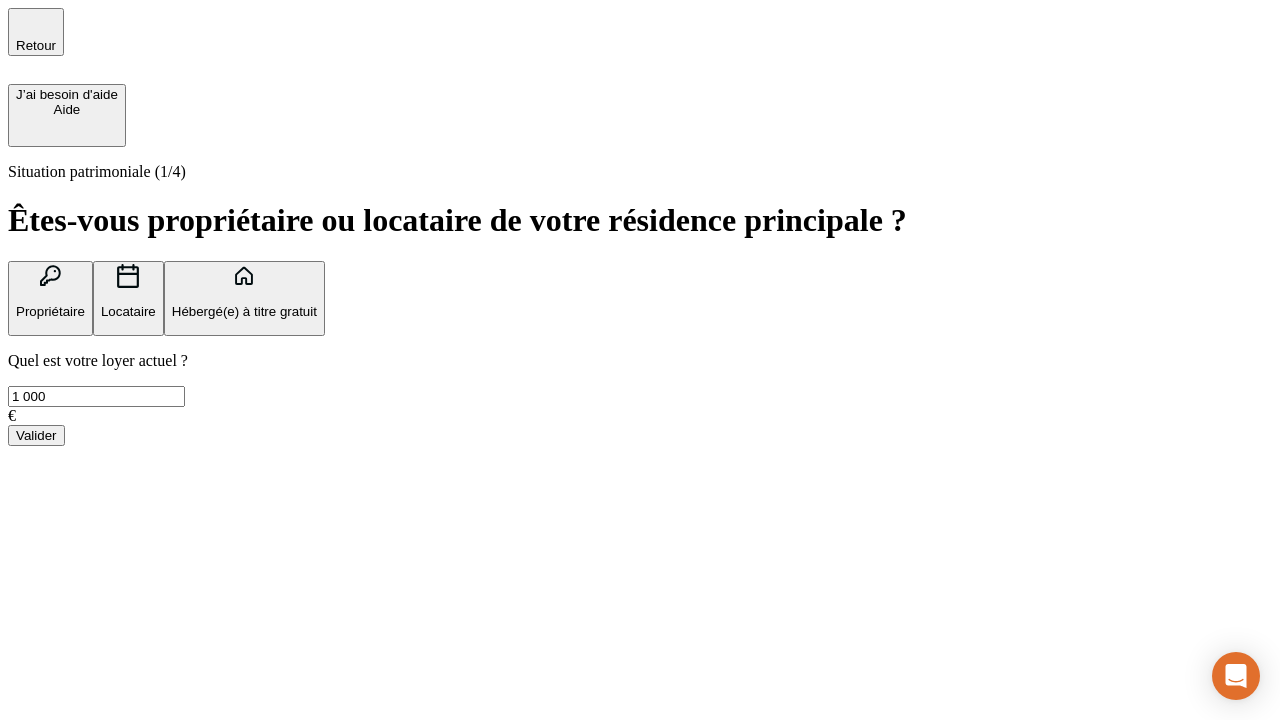 type on "1 000" 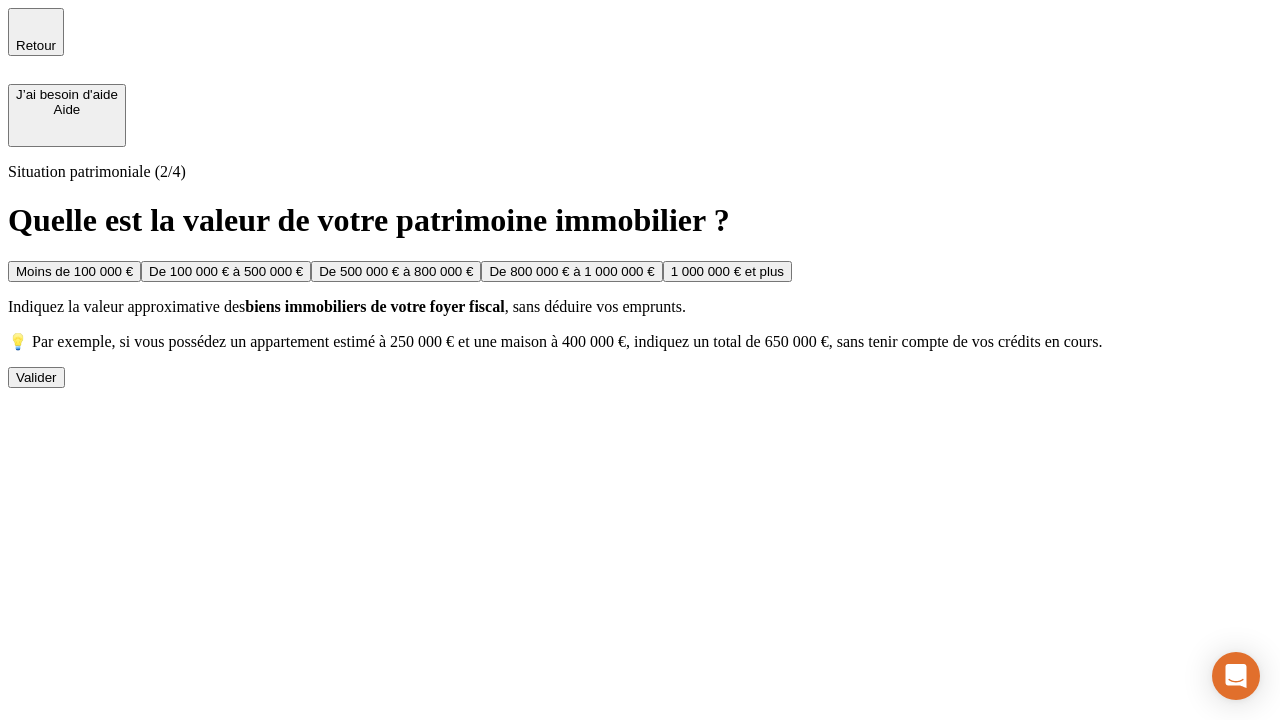 click on "Moins de 100 000 €" at bounding box center (74, 271) 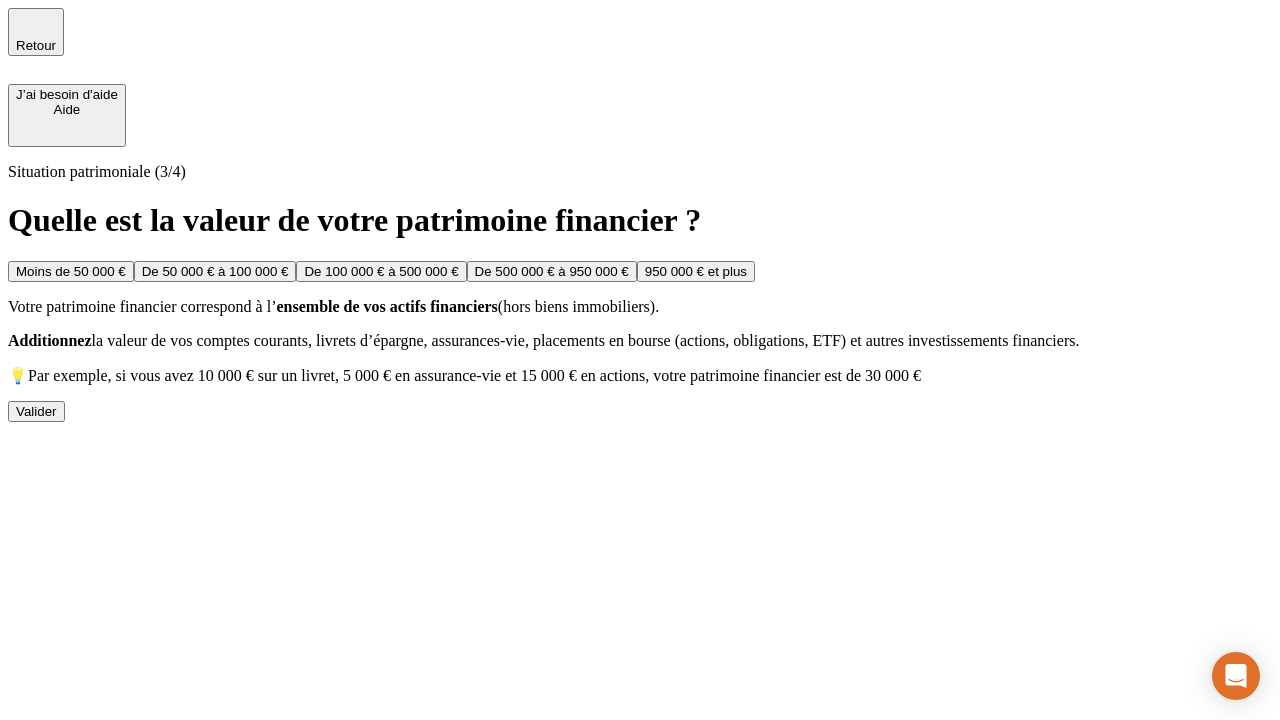 click on "Moins de 50 000 €" at bounding box center (71, 271) 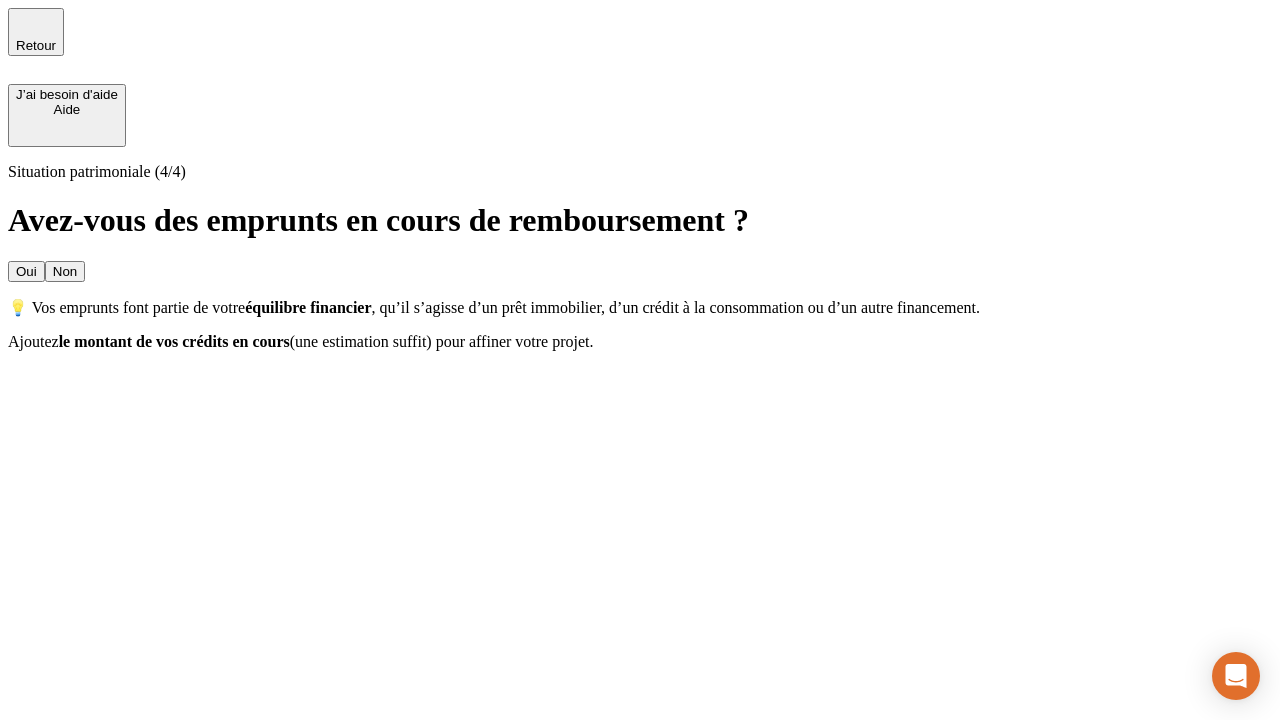 click on "Non" at bounding box center (65, 271) 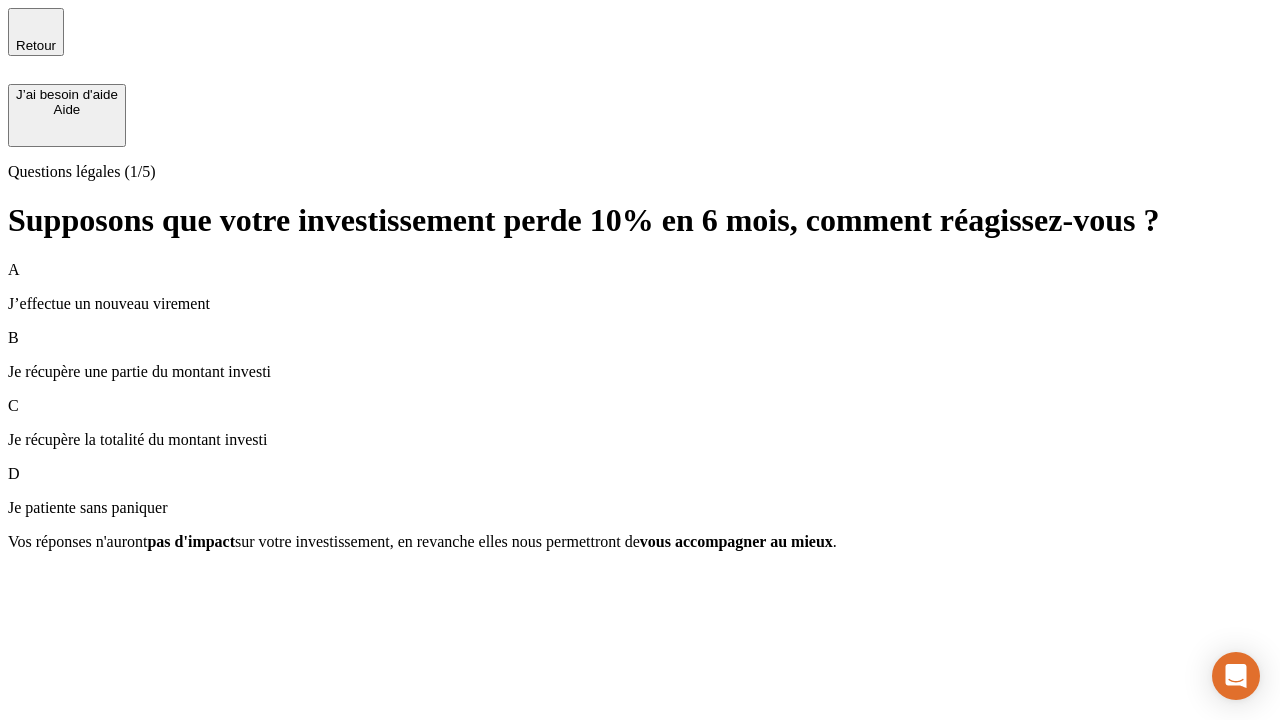 click on "Je récupère une partie du montant investi" at bounding box center [640, 372] 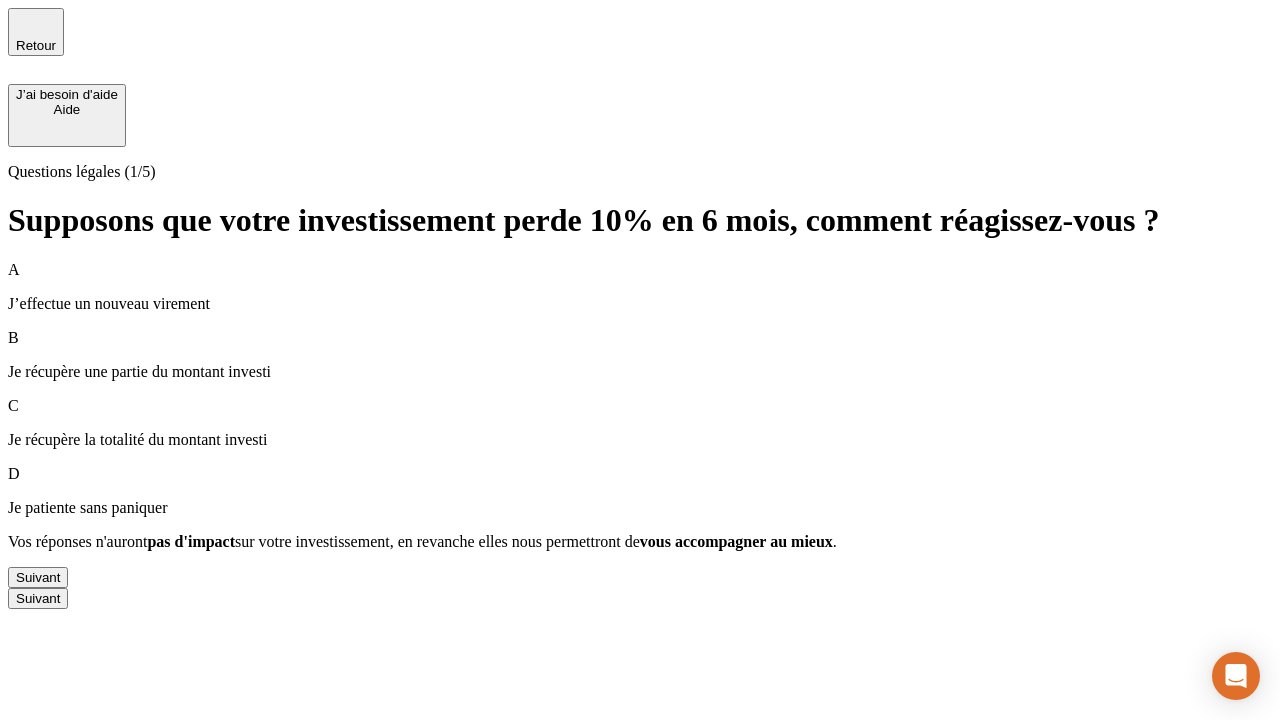 click on "Suivant" at bounding box center (38, 577) 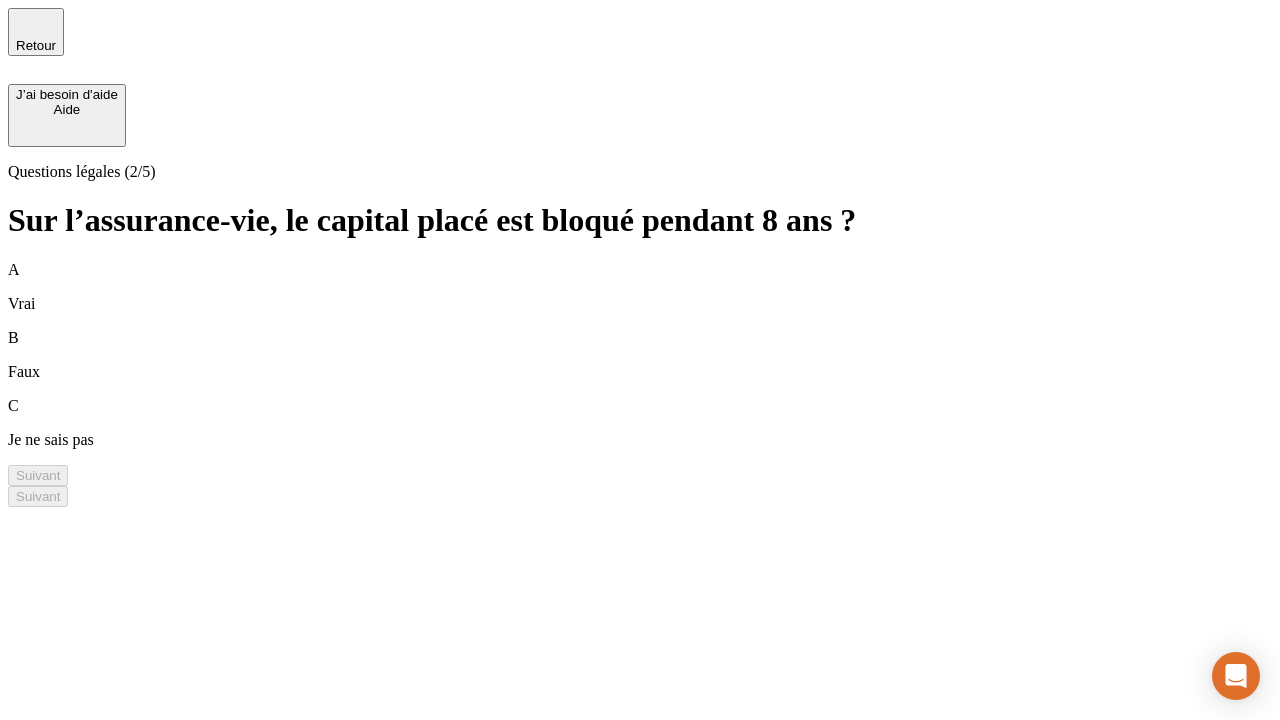click on "B Faux" at bounding box center [640, 355] 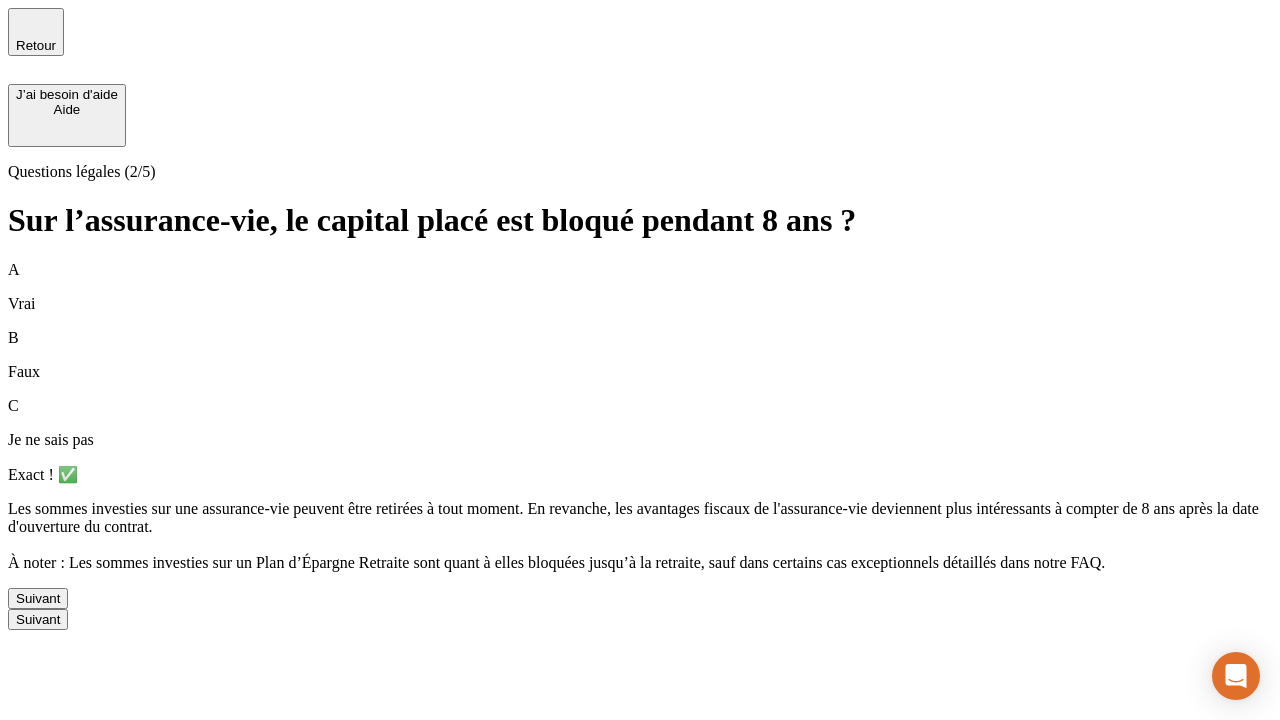 click on "Suivant" at bounding box center (38, 598) 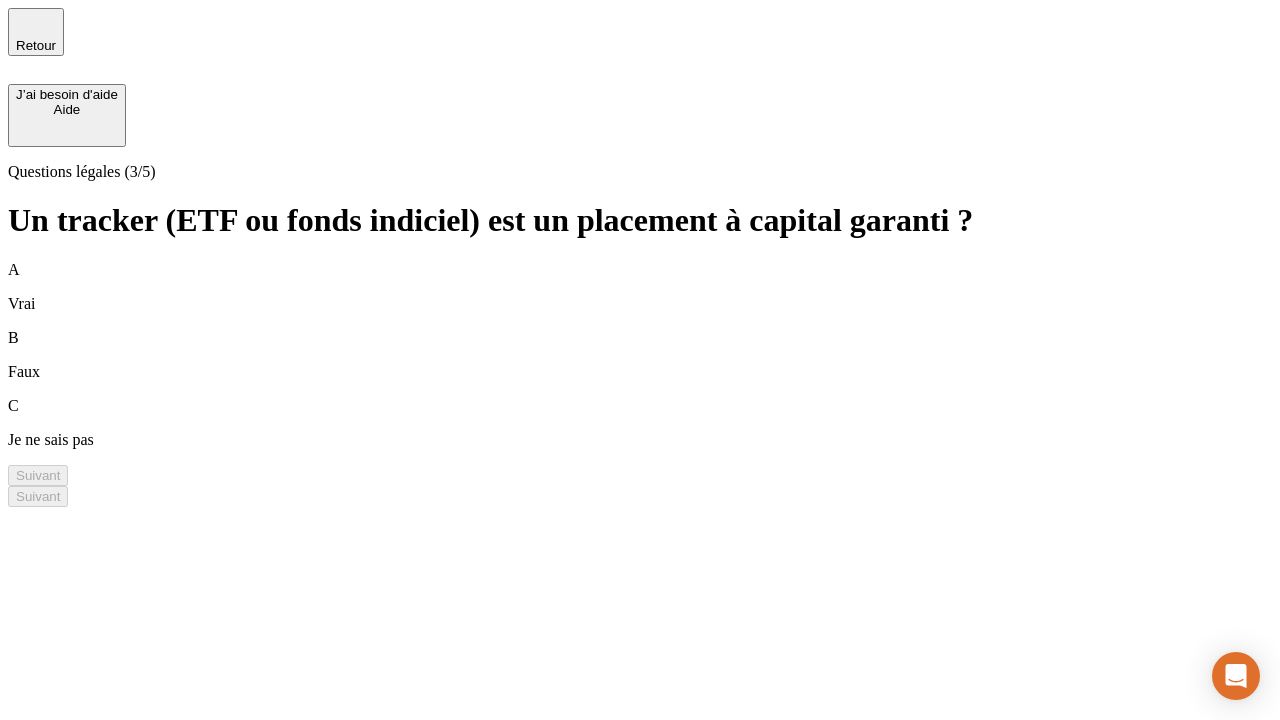click on "B Faux" at bounding box center [640, 355] 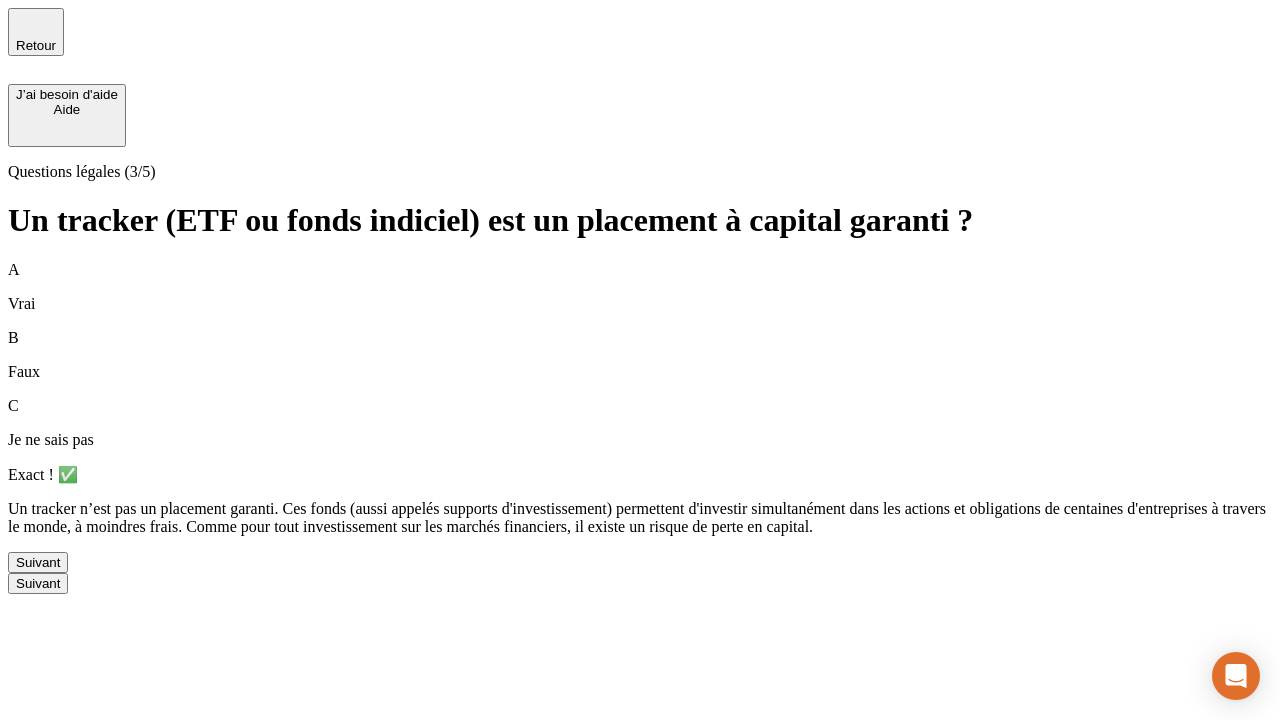 click on "Suivant" at bounding box center [38, 562] 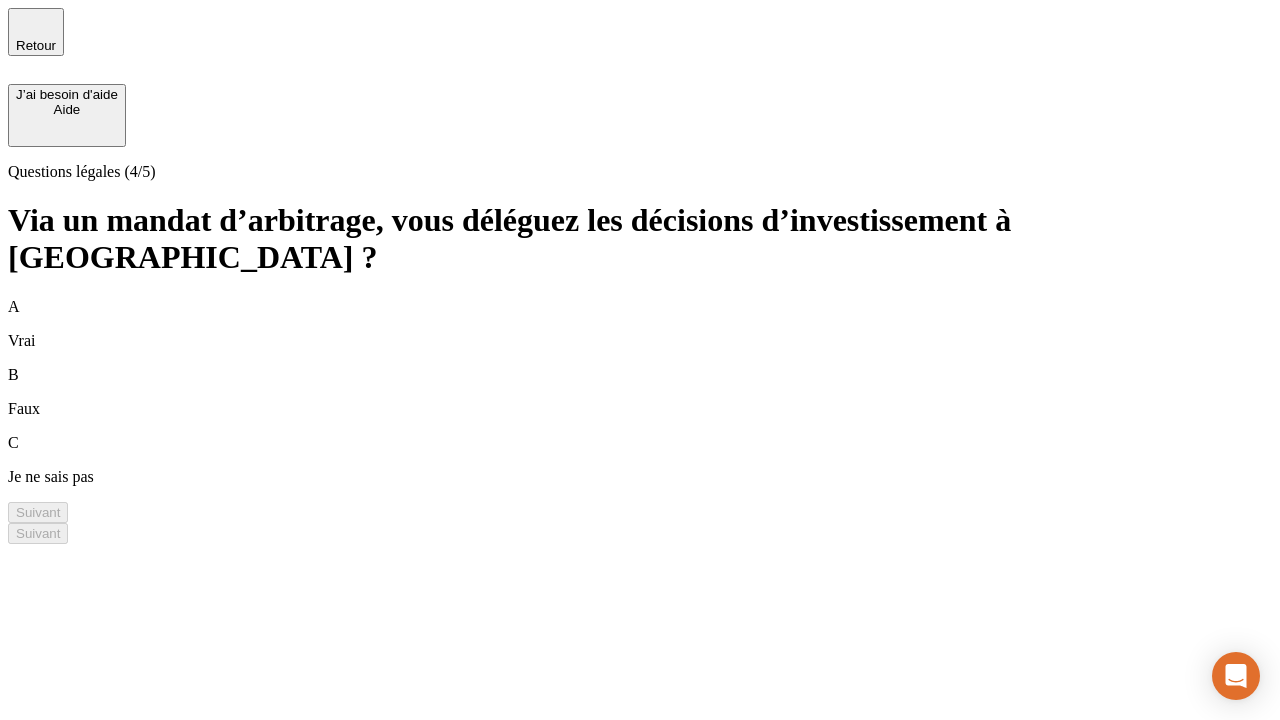 click on "A Vrai" at bounding box center [640, 324] 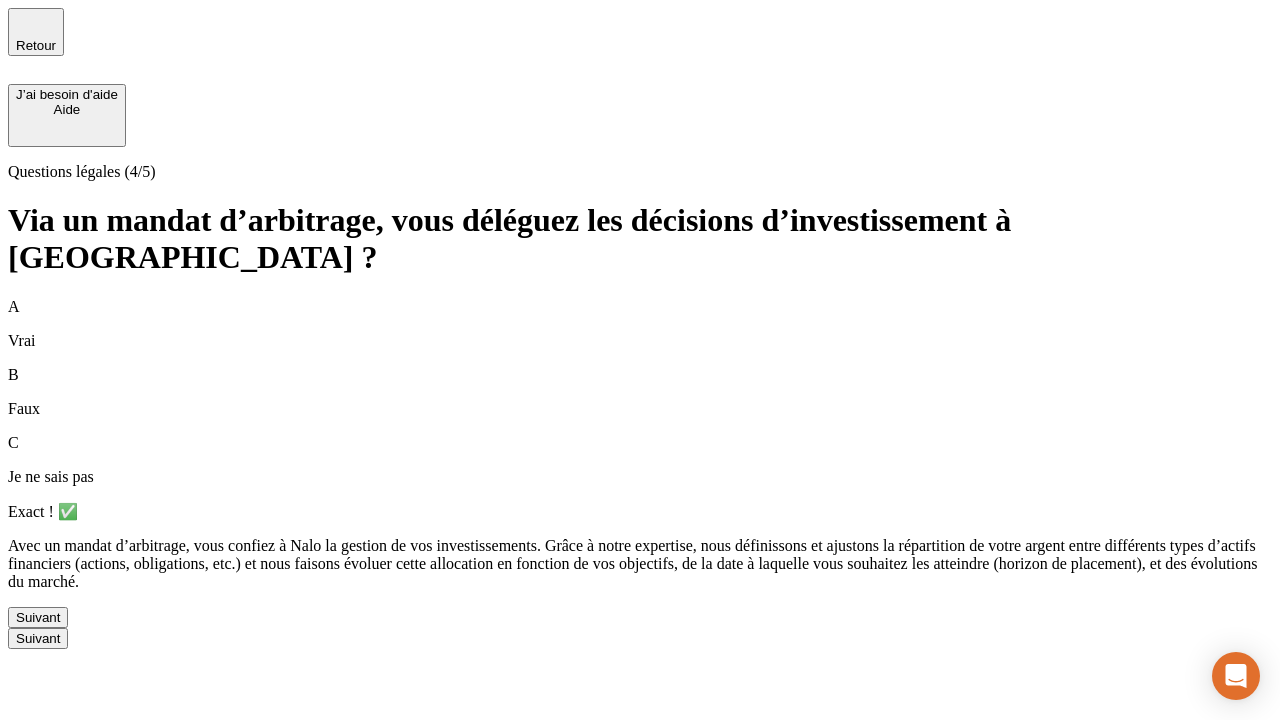 click on "Suivant" at bounding box center [38, 617] 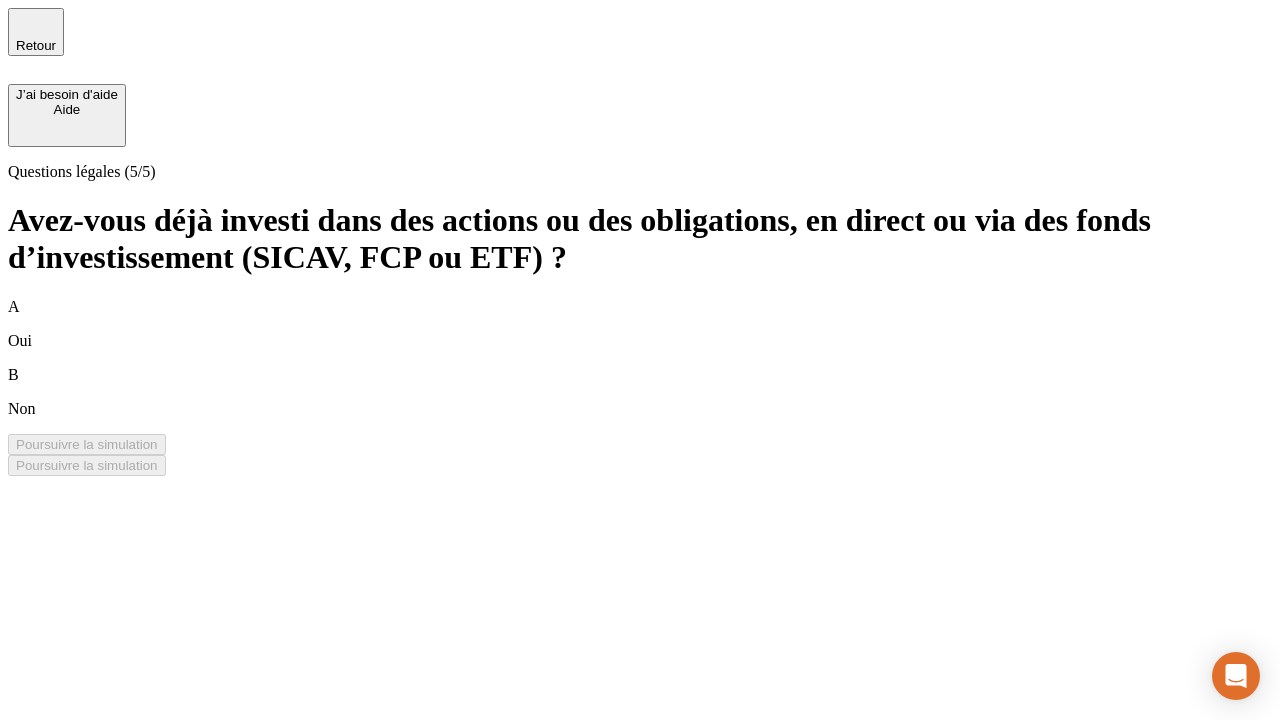 click on "A Oui" at bounding box center (640, 324) 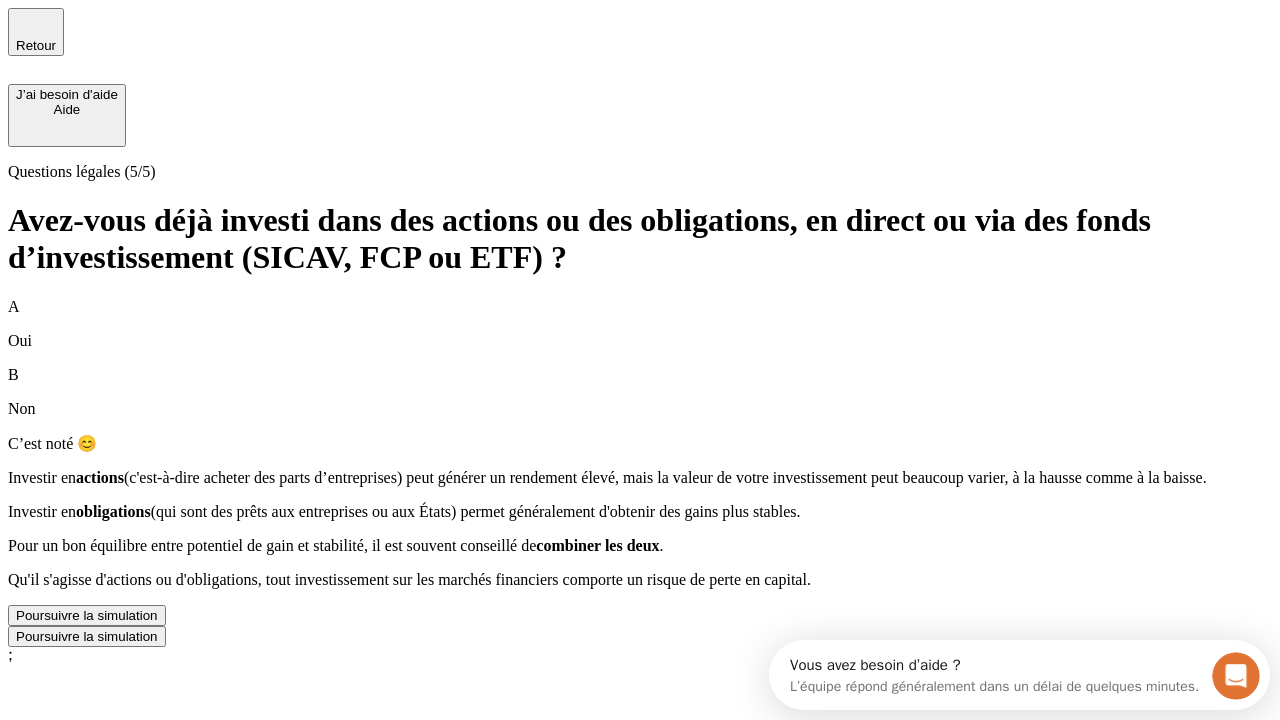 scroll, scrollTop: 0, scrollLeft: 0, axis: both 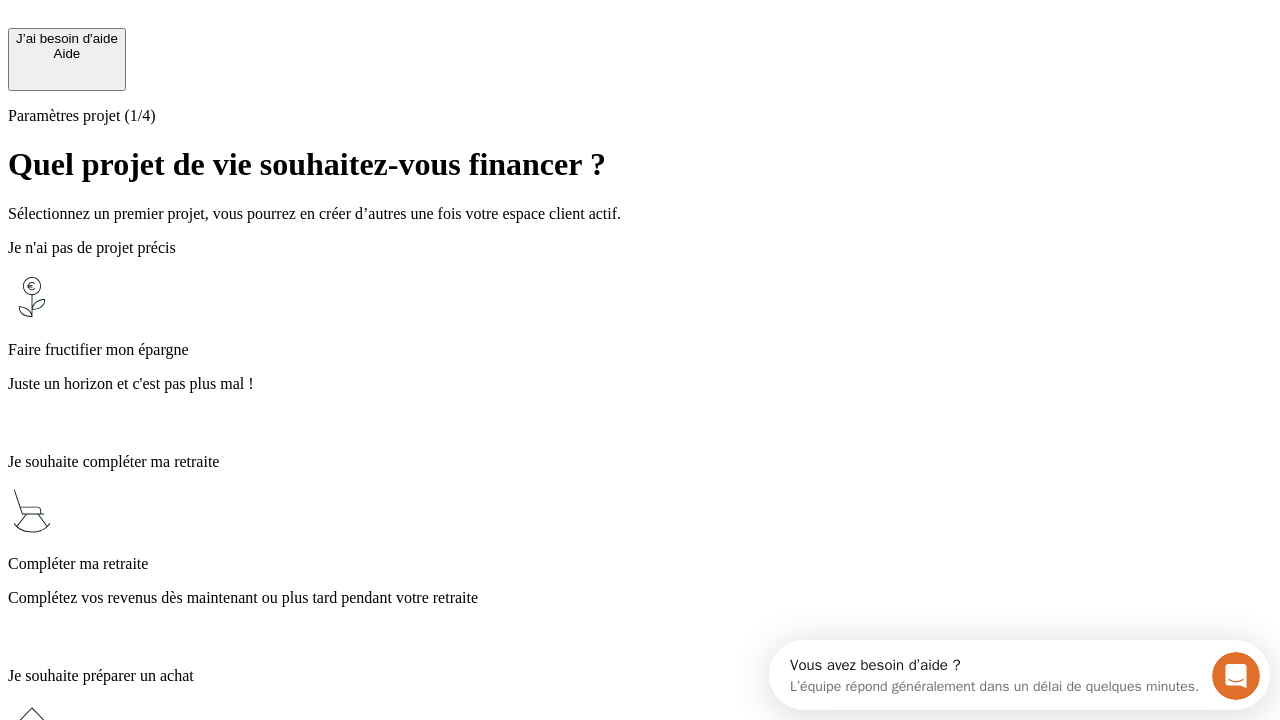 click on "Complétez vos revenus dès maintenant ou plus tard pendant votre retraite" at bounding box center [640, 598] 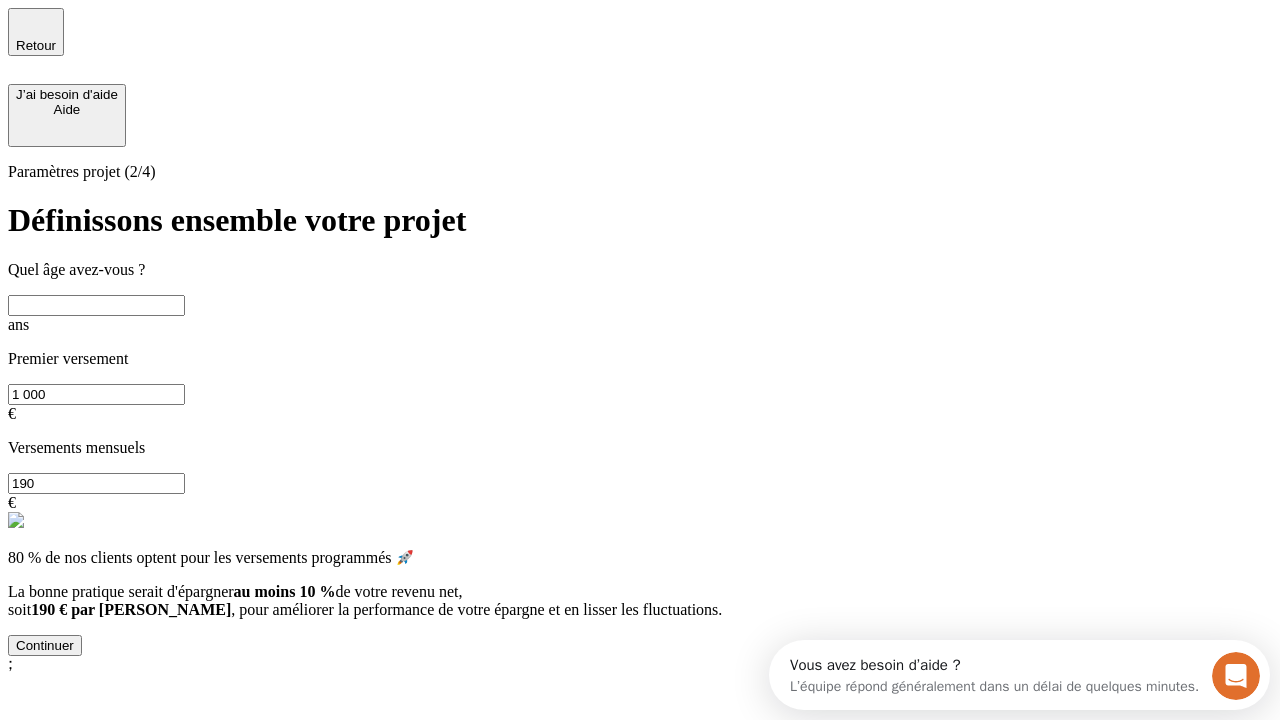 click at bounding box center [96, 305] 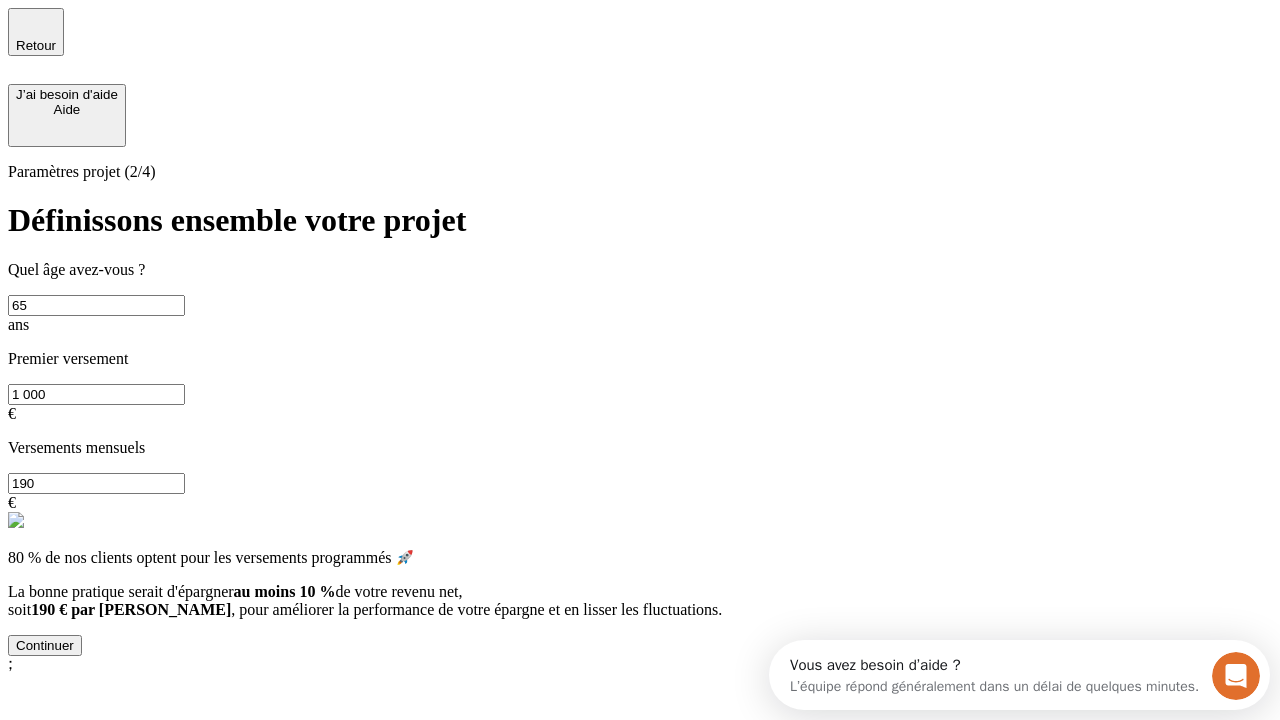 type on "65" 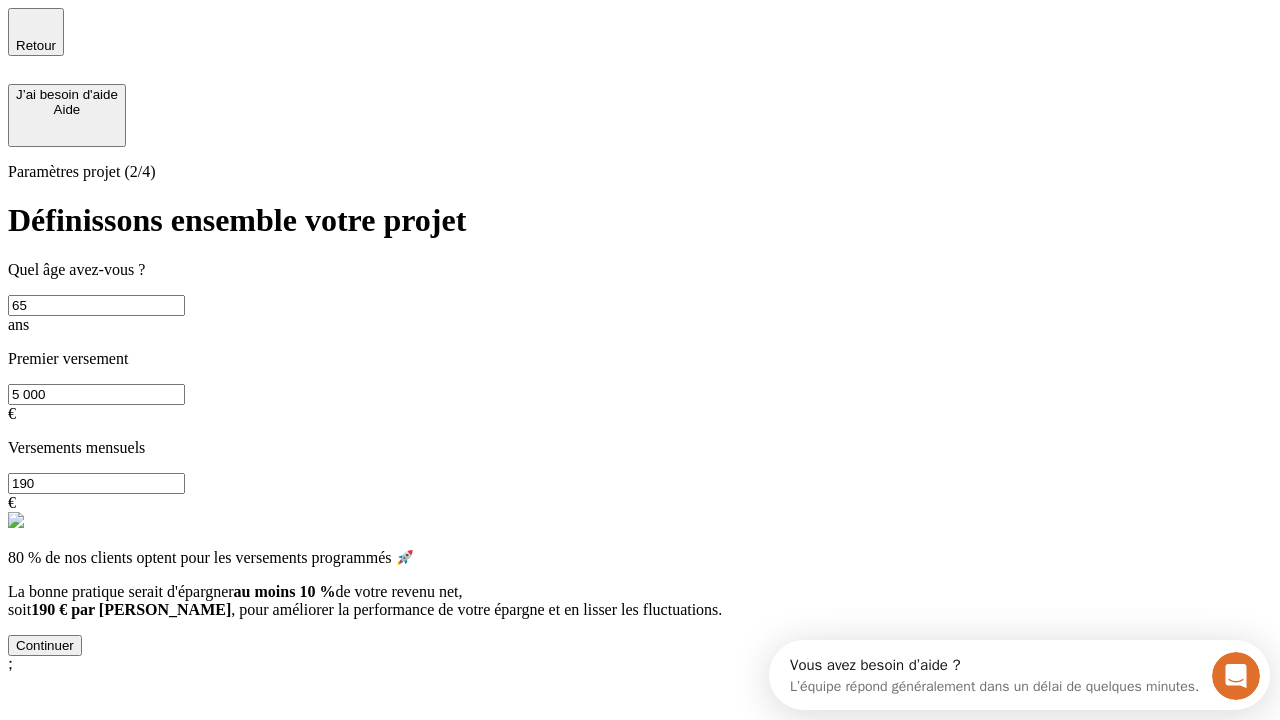 type on "5 000" 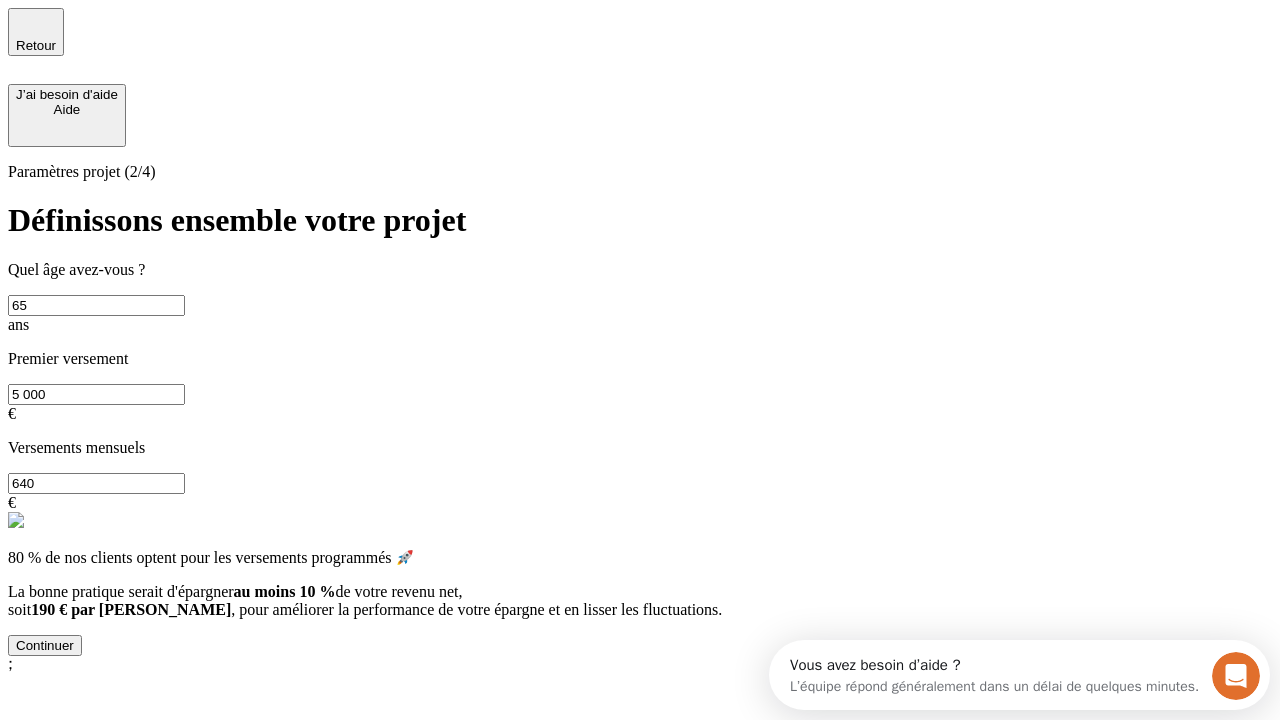 type on "640" 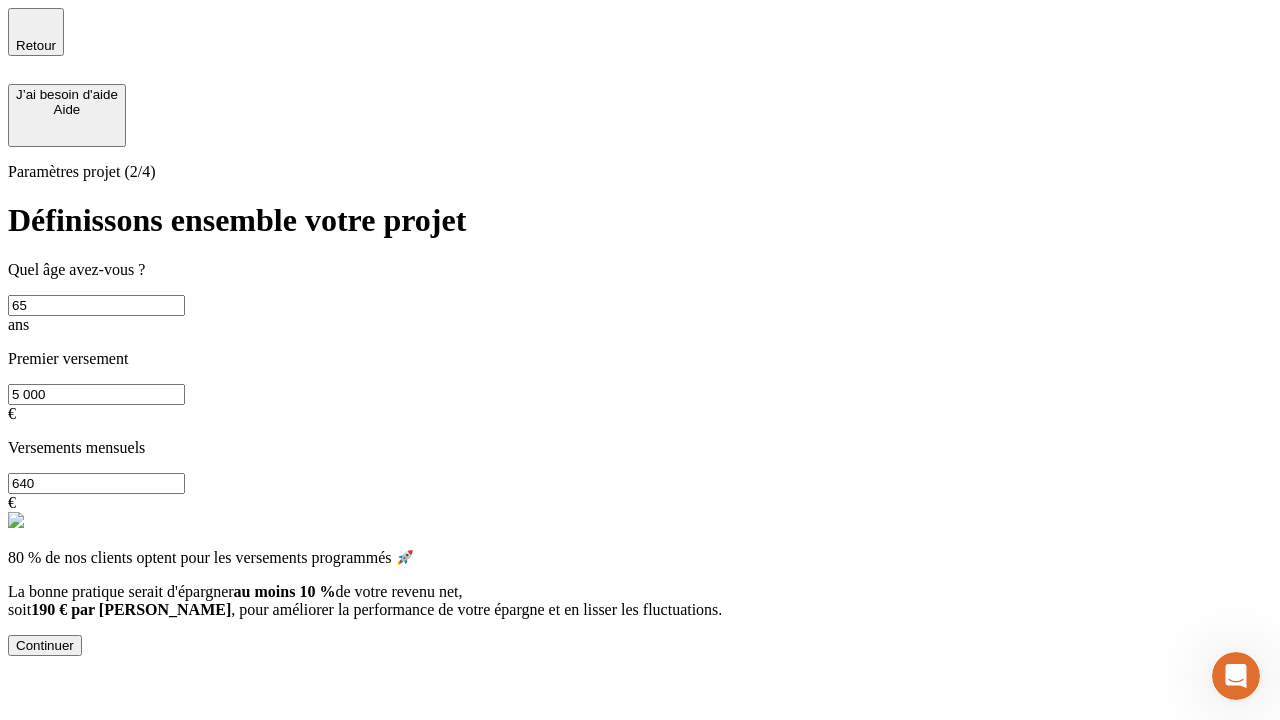 scroll, scrollTop: 0, scrollLeft: 0, axis: both 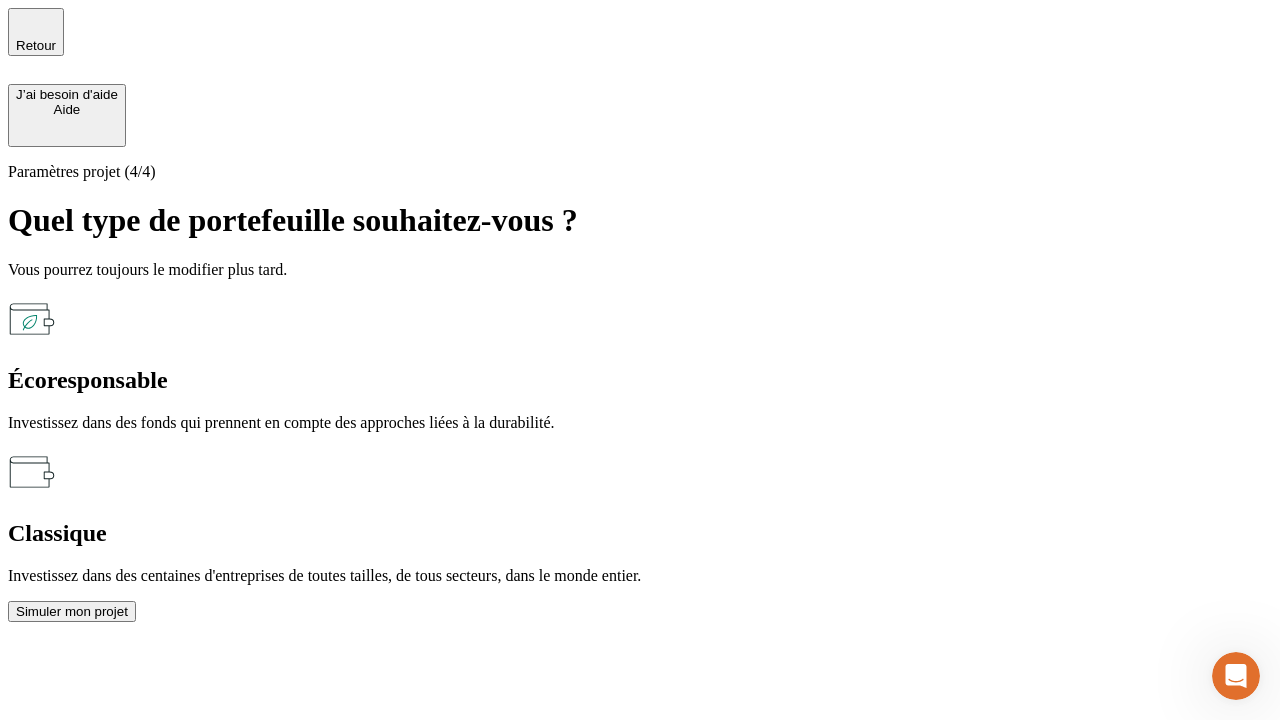 click on "Classique" at bounding box center [640, 533] 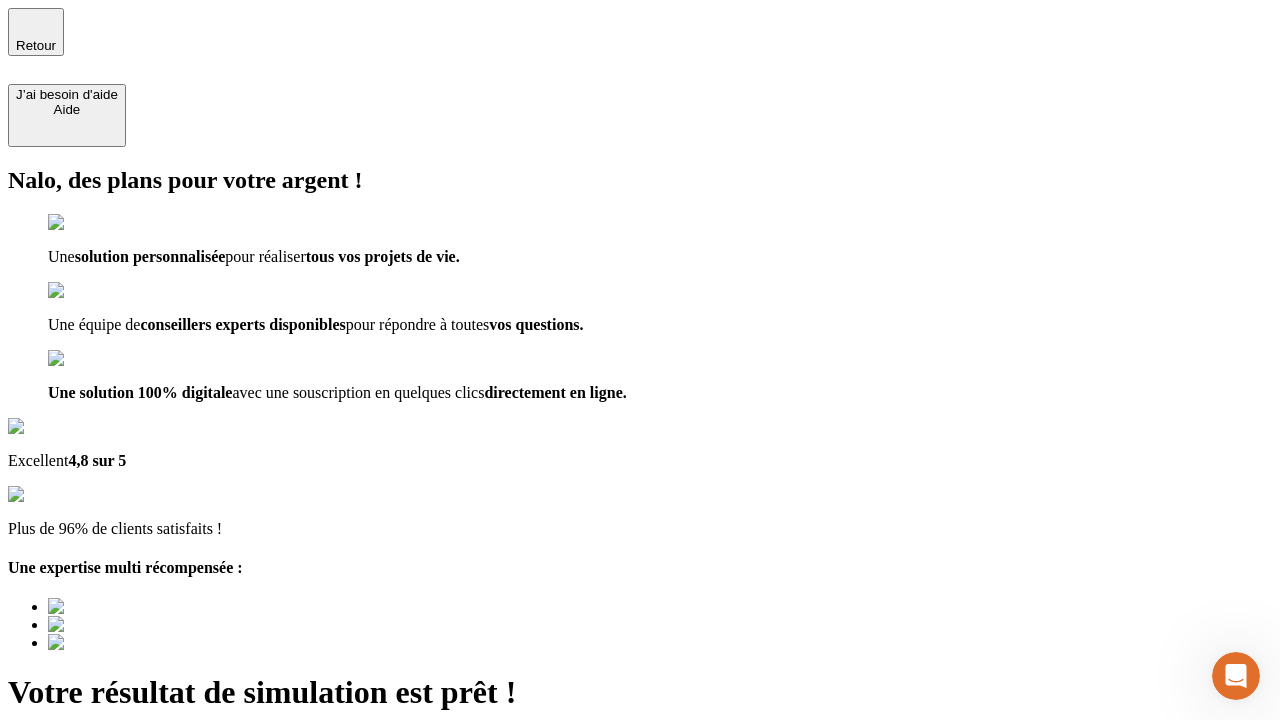 click on "Découvrir ma simulation" at bounding box center (87, 797) 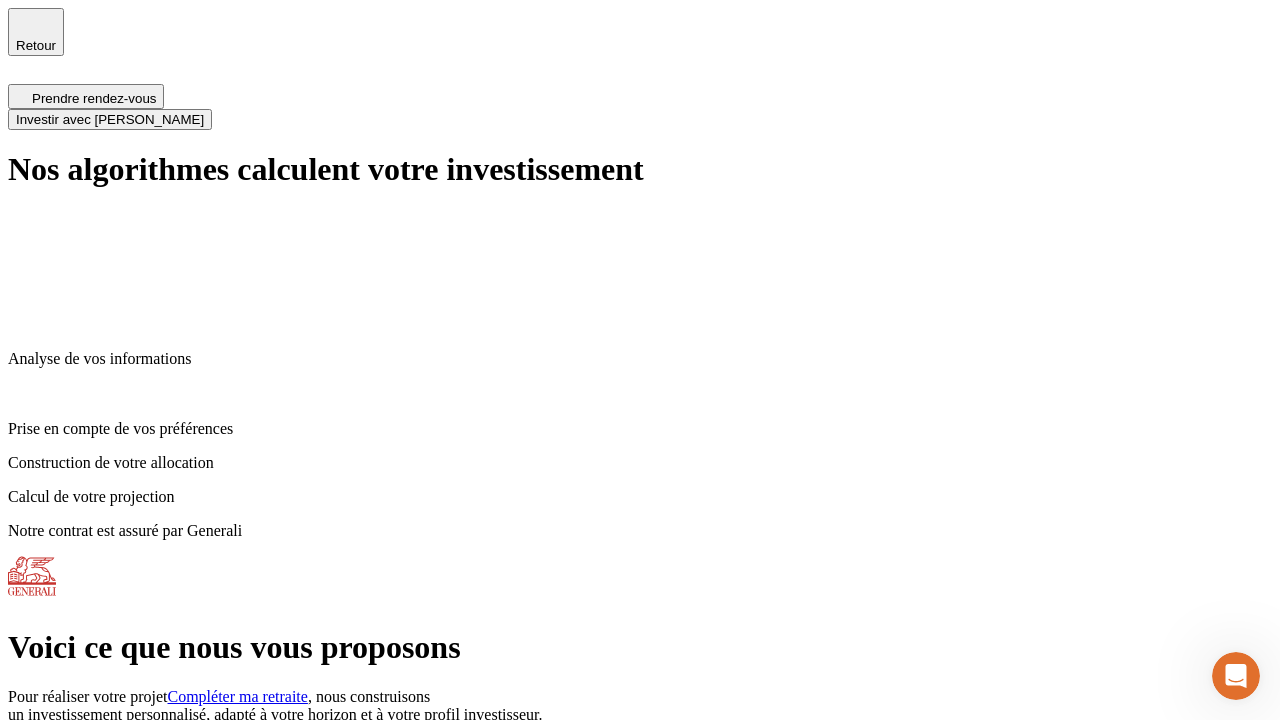 scroll, scrollTop: 8, scrollLeft: 0, axis: vertical 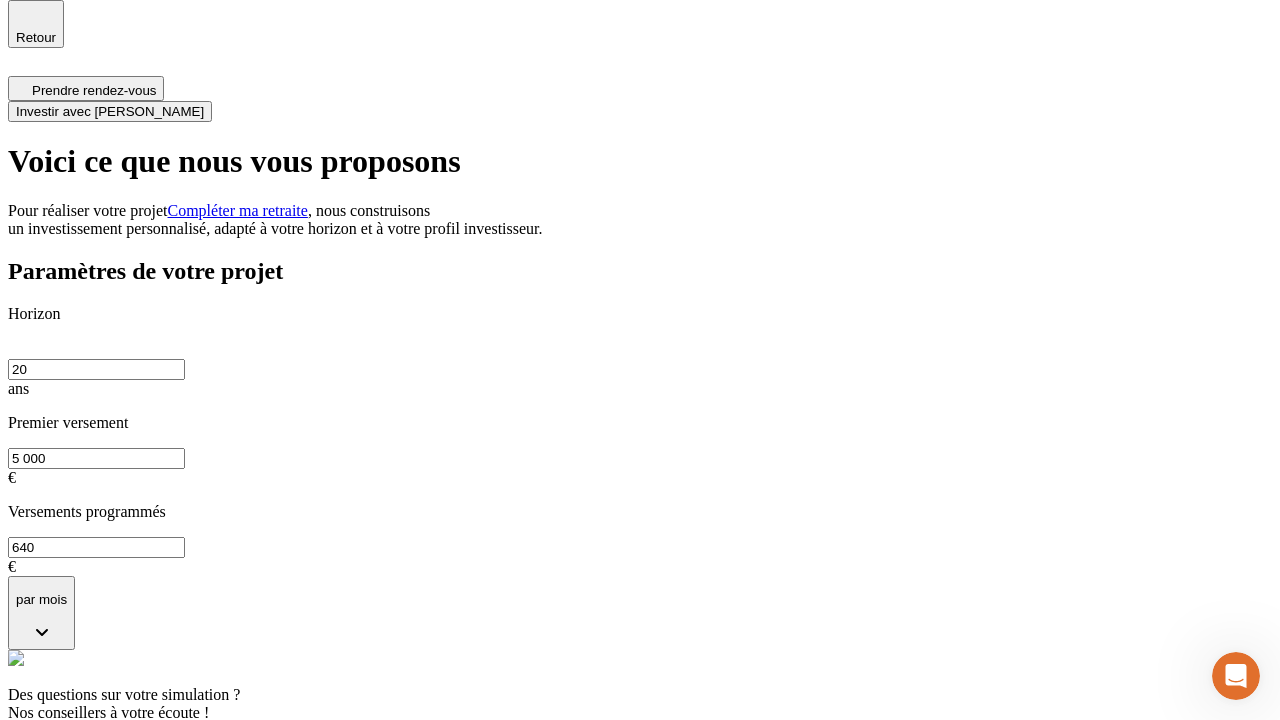 click on "Investir avec [PERSON_NAME]" at bounding box center [110, 111] 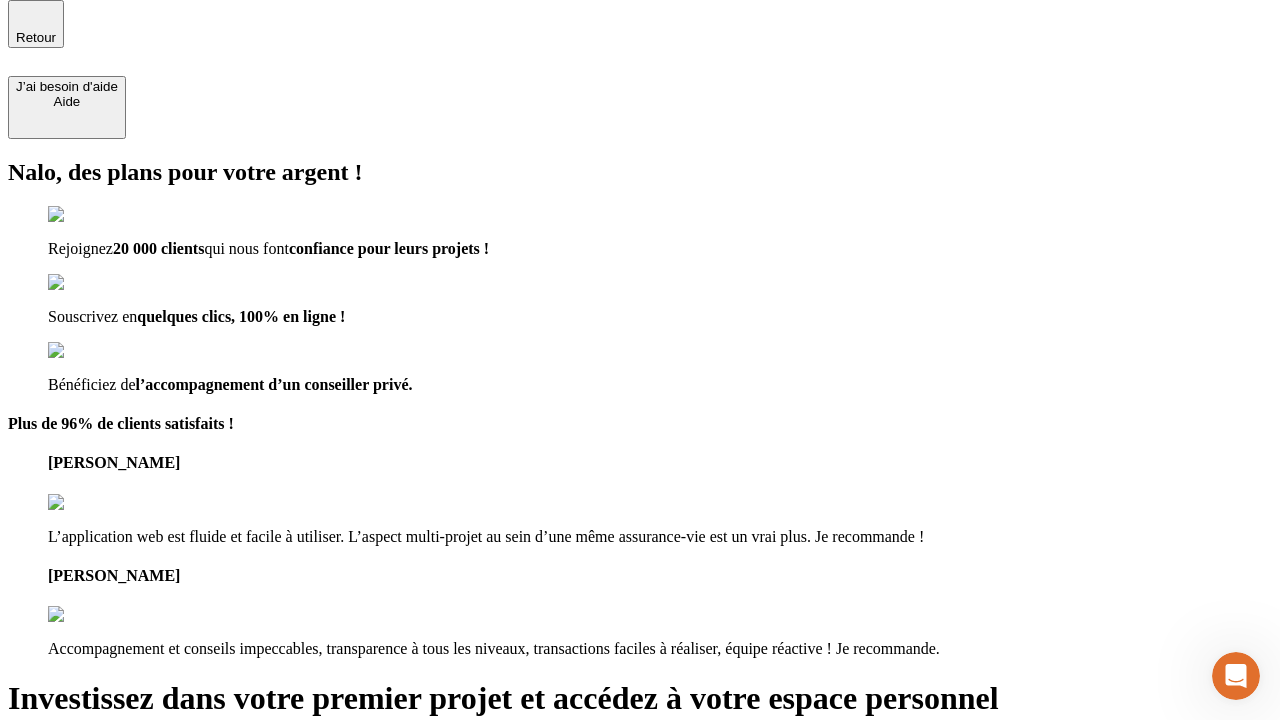 scroll, scrollTop: 0, scrollLeft: 0, axis: both 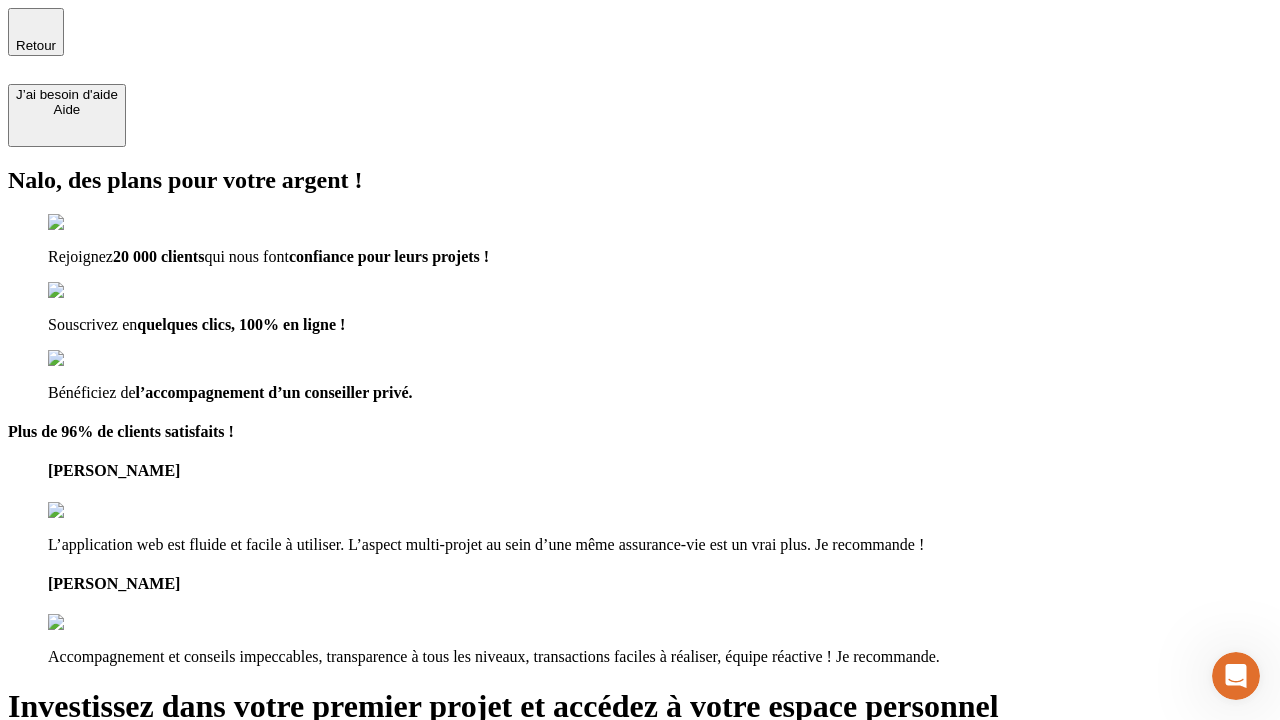 type on "[EMAIL_ADDRESS][DOMAIN_NAME]" 